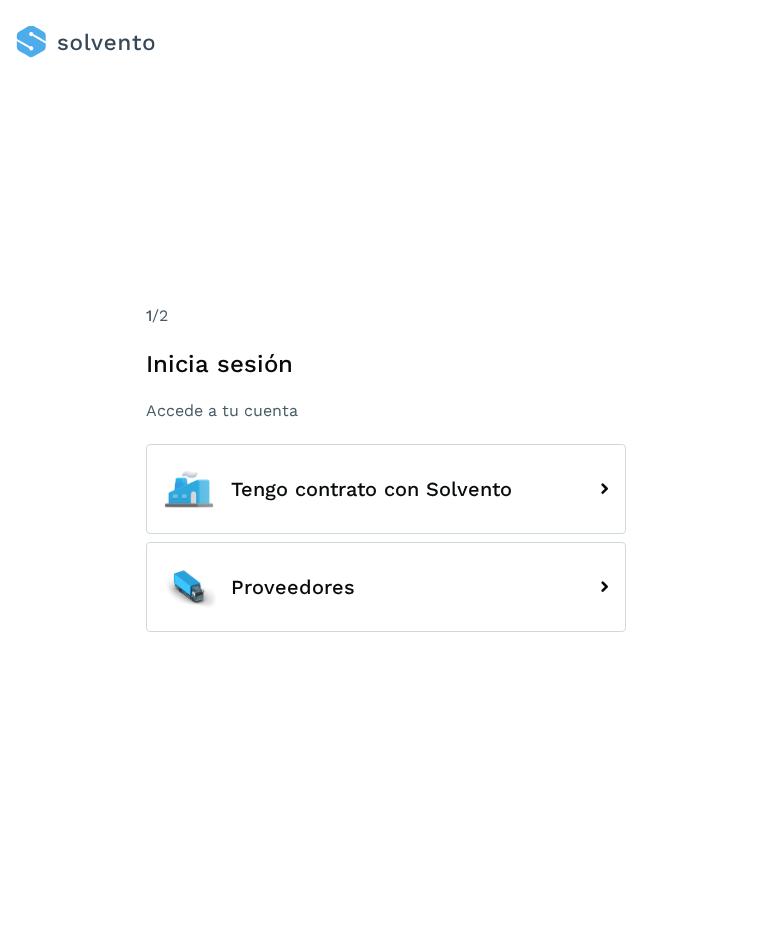 scroll, scrollTop: 0, scrollLeft: 0, axis: both 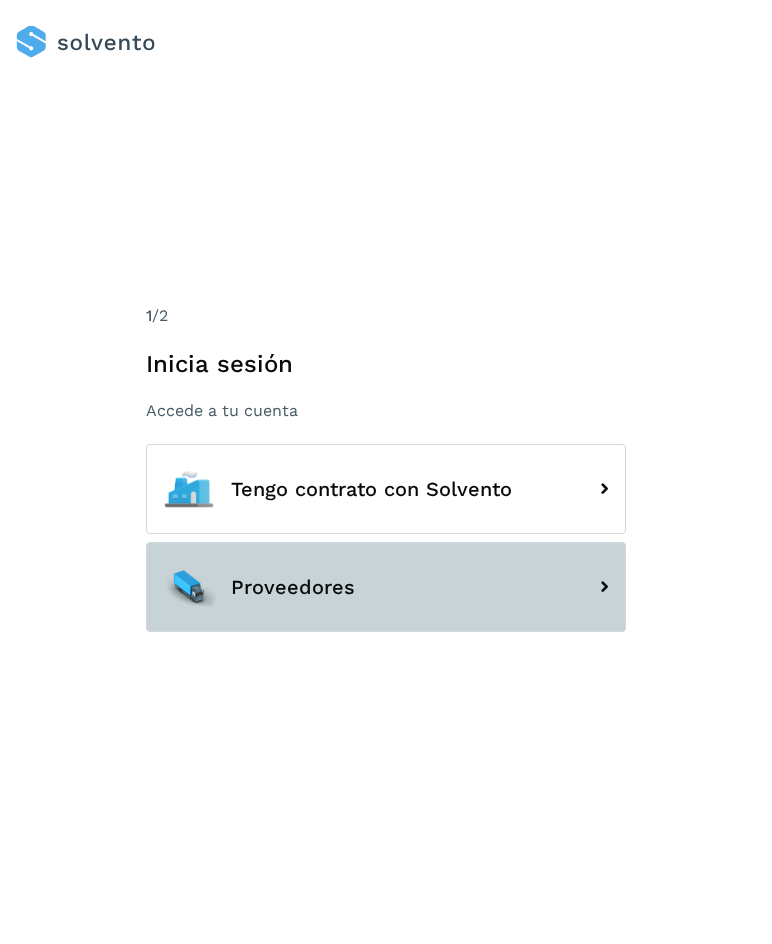 click on "Proveedores" at bounding box center (386, 587) 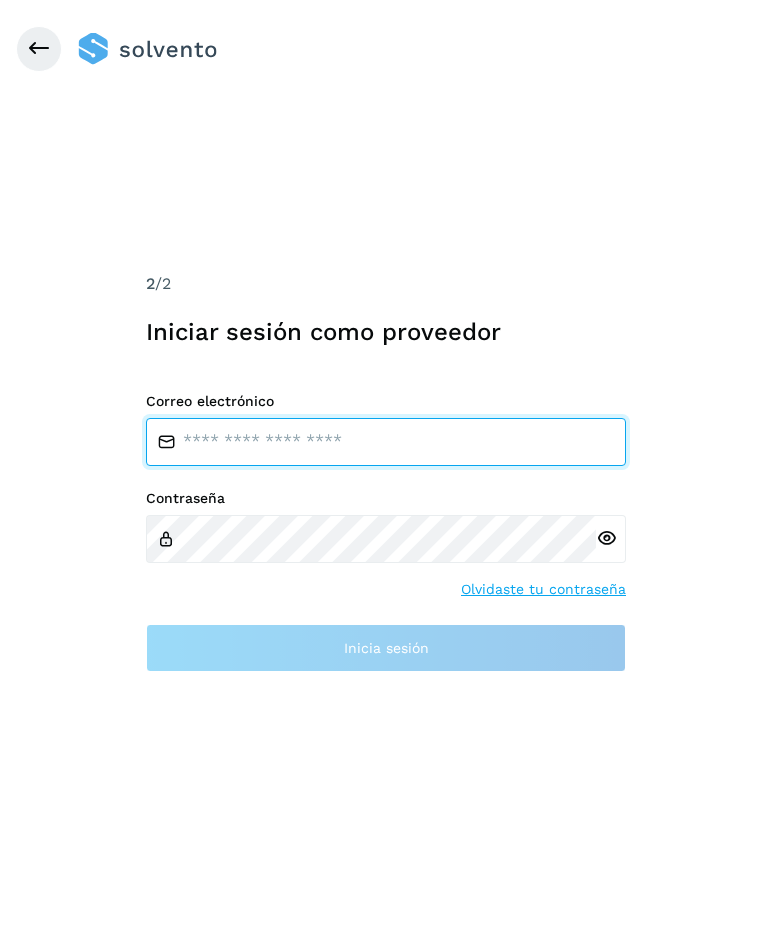 click at bounding box center [386, 442] 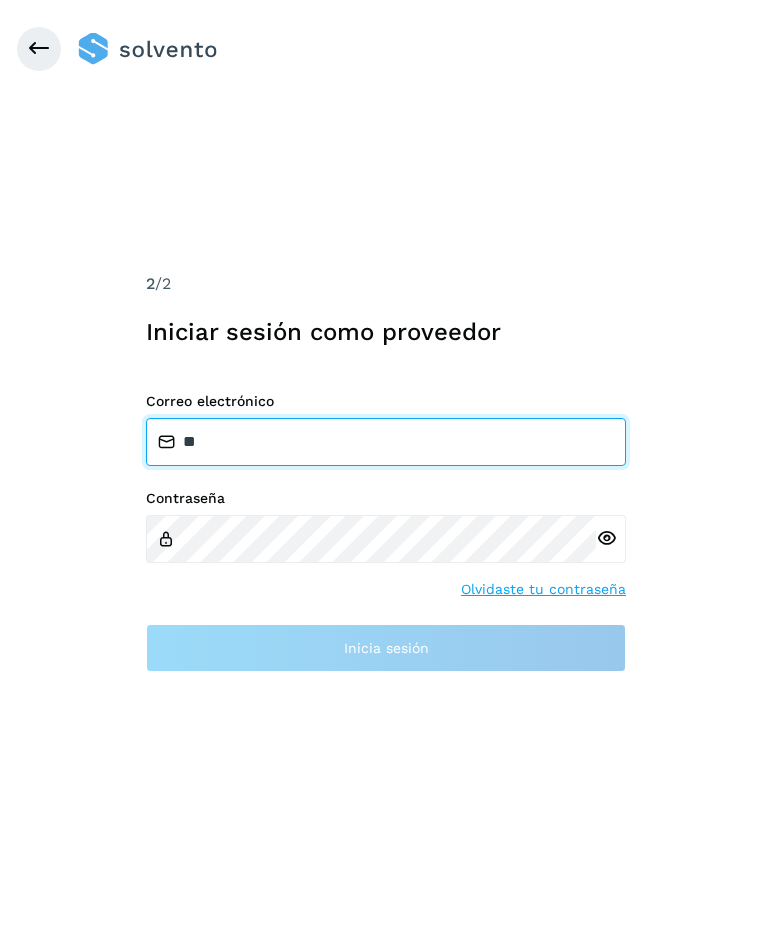 type on "*" 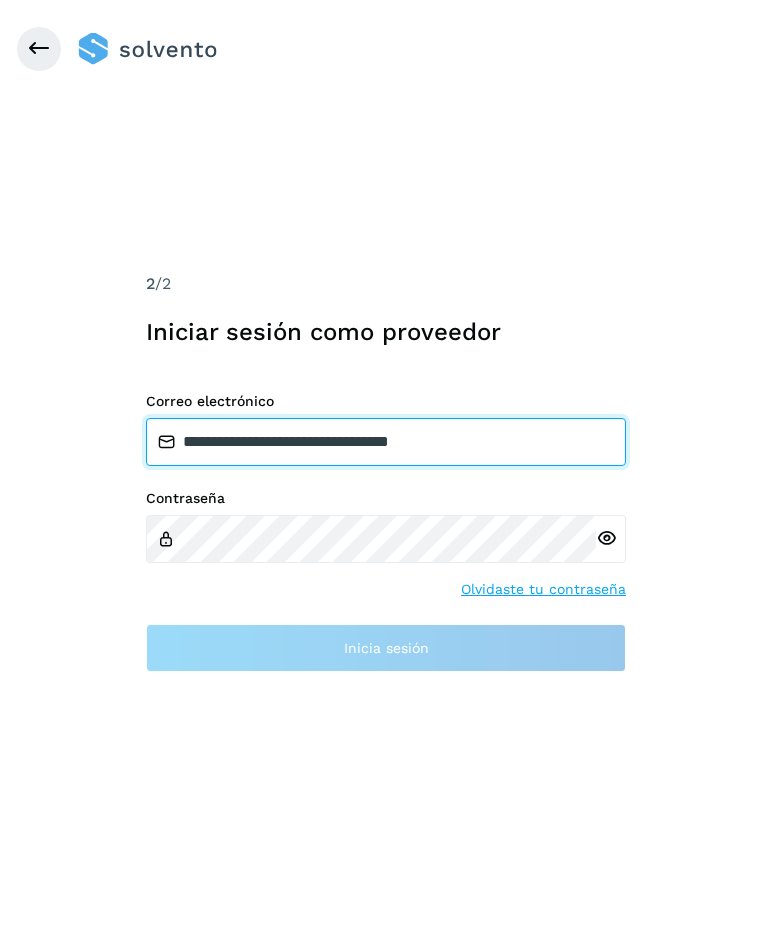 type on "**********" 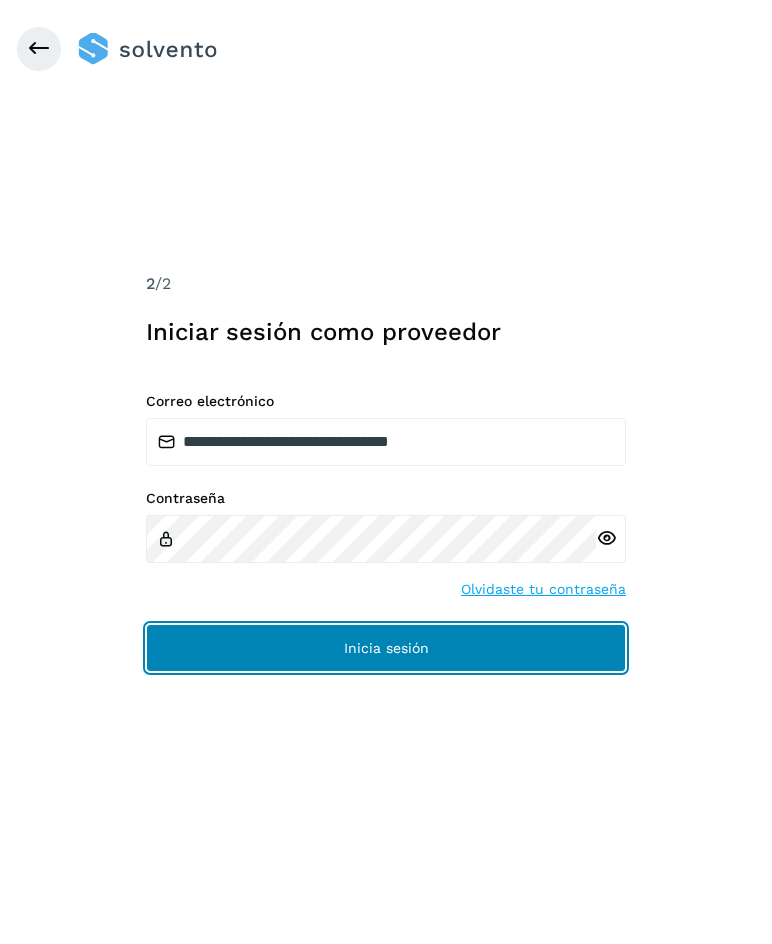 click on "Inicia sesión" 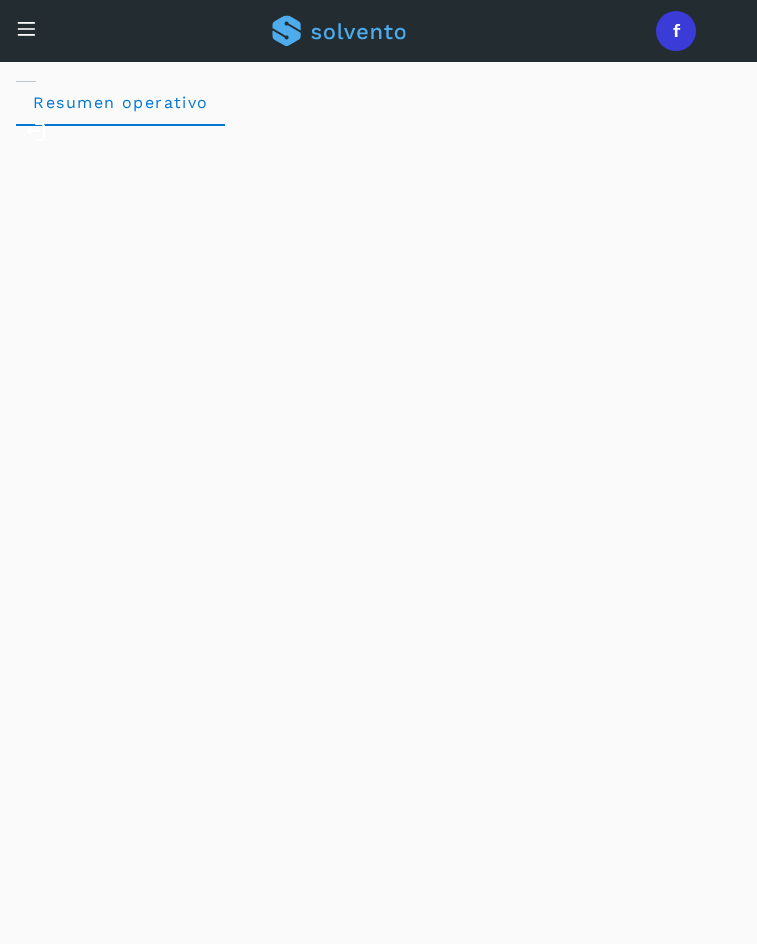click at bounding box center [26, 28] 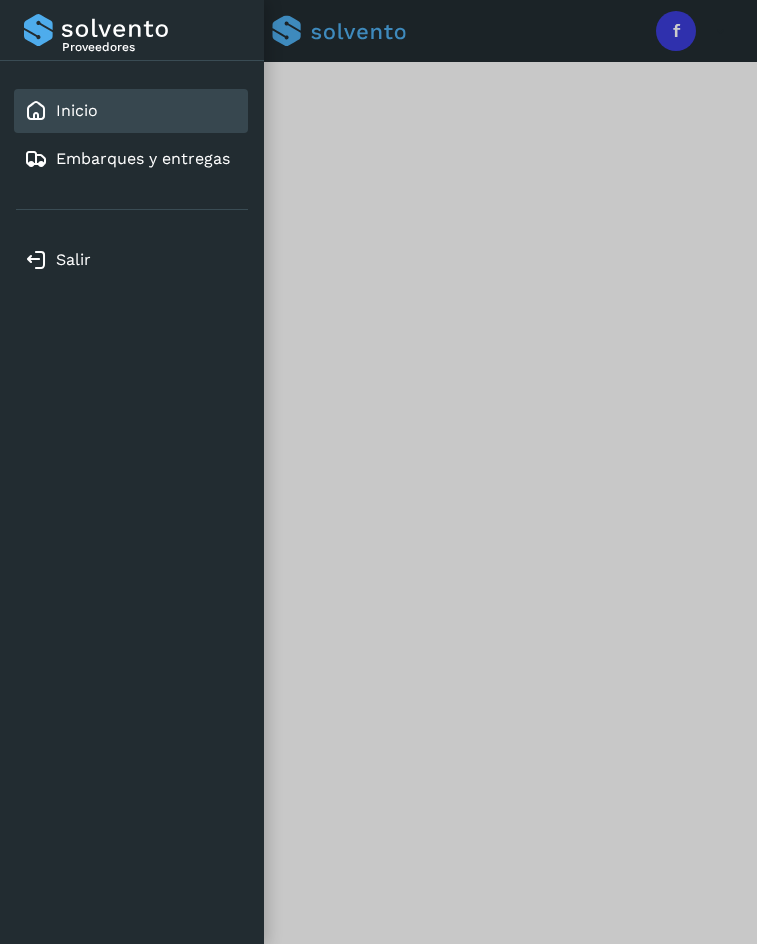 click at bounding box center [378, 472] 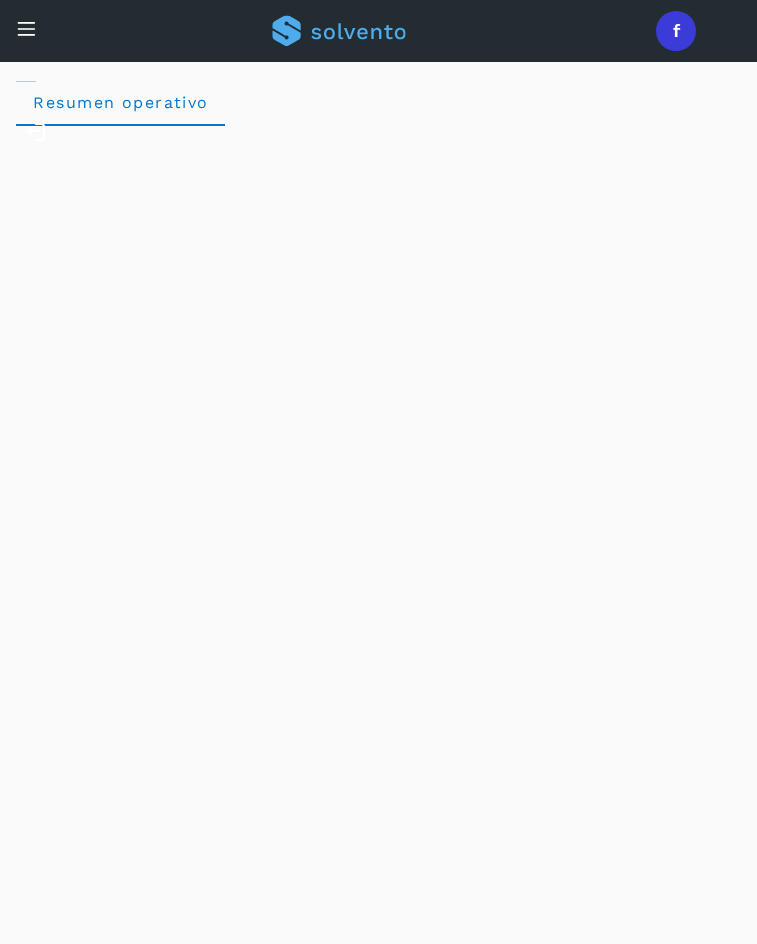 drag, startPoint x: 589, startPoint y: 116, endPoint x: 471, endPoint y: 108, distance: 118.270874 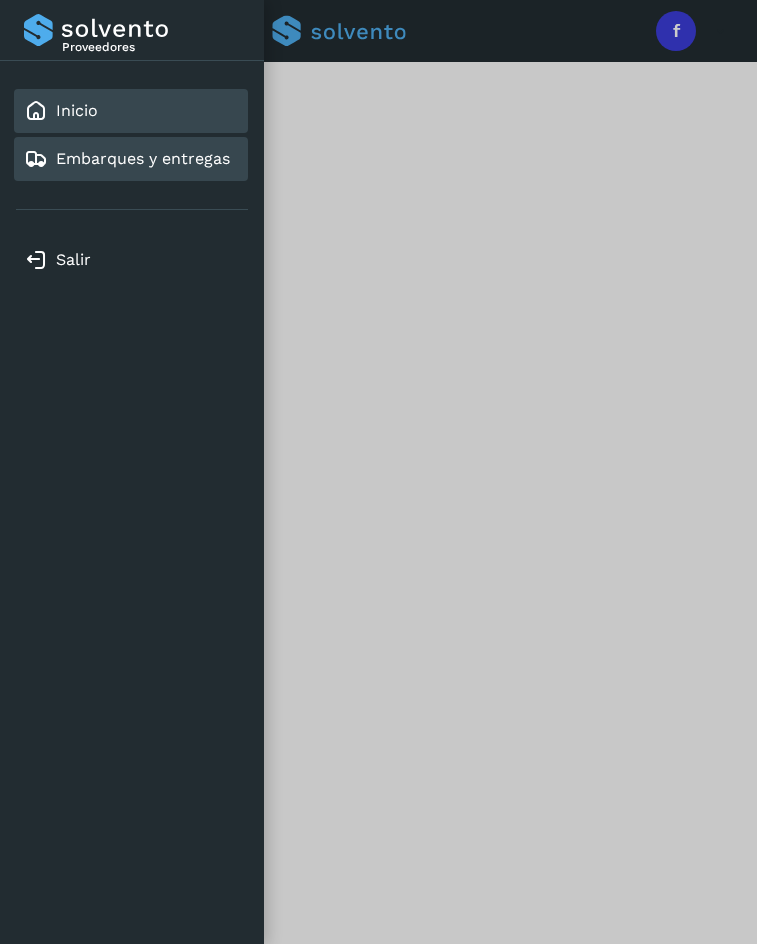 click on "Embarques y entregas" at bounding box center (127, 159) 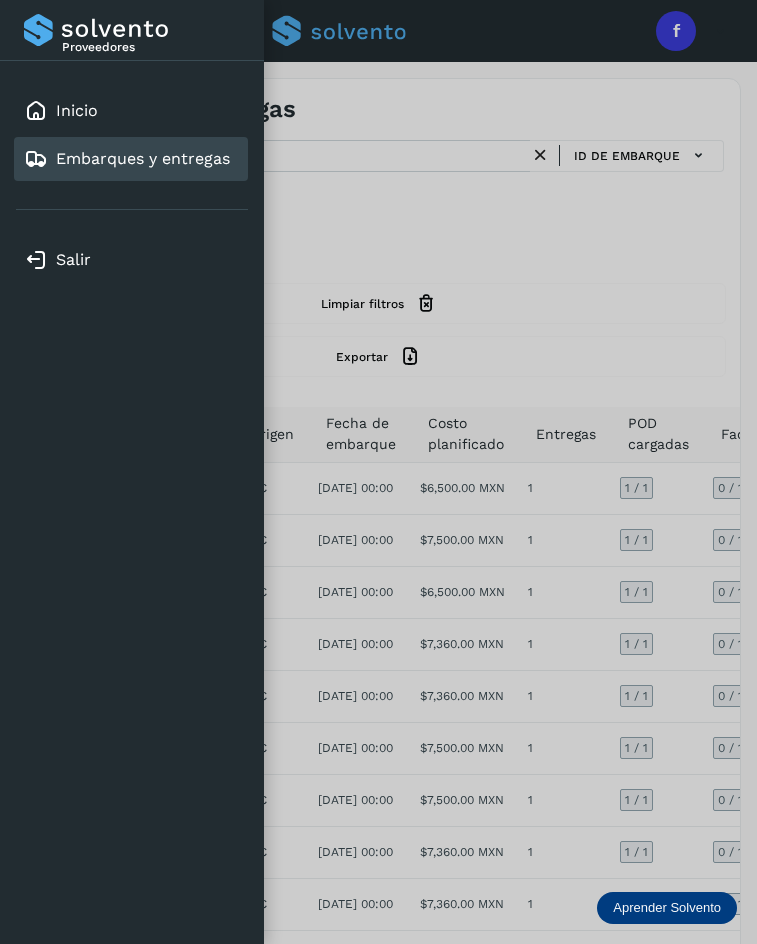 click at bounding box center [378, 472] 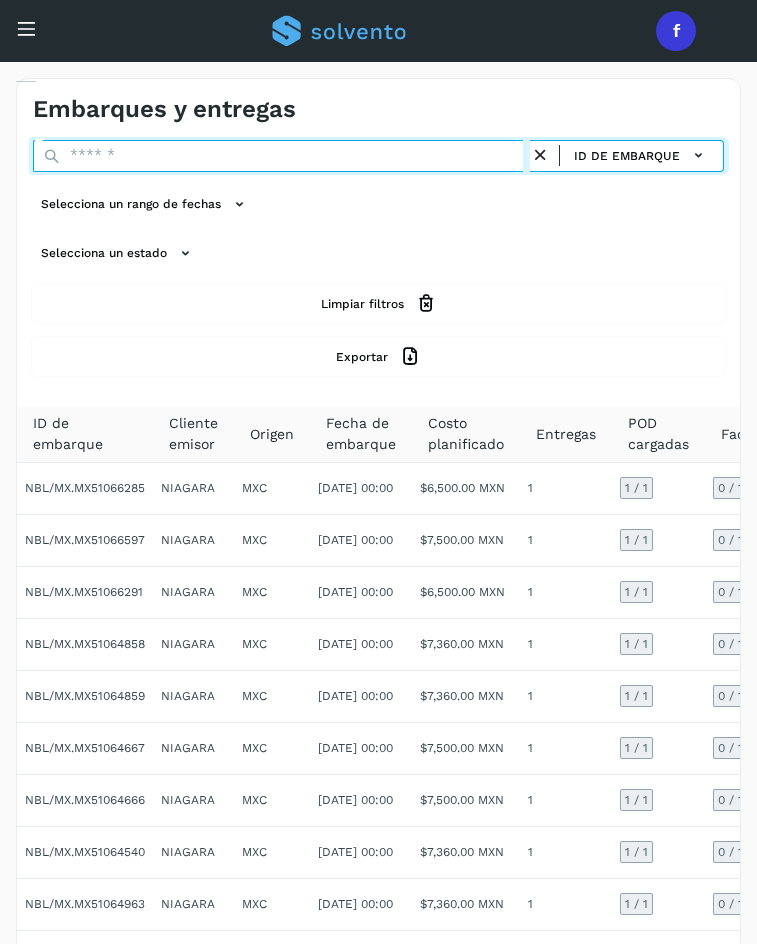 click at bounding box center (281, 156) 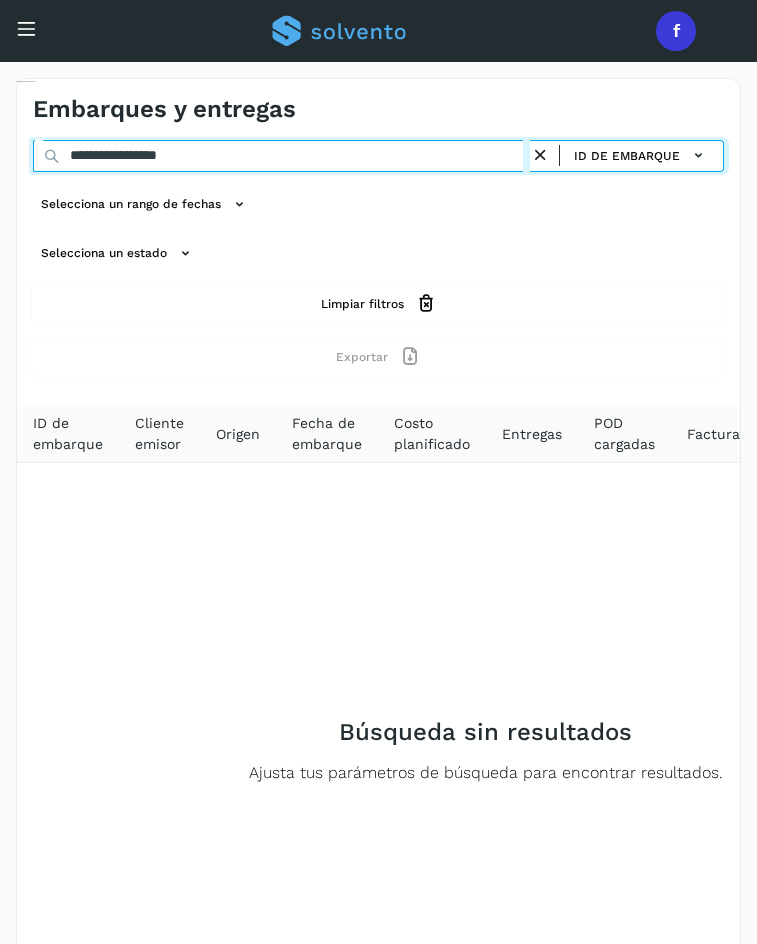 click on "**********" at bounding box center (281, 156) 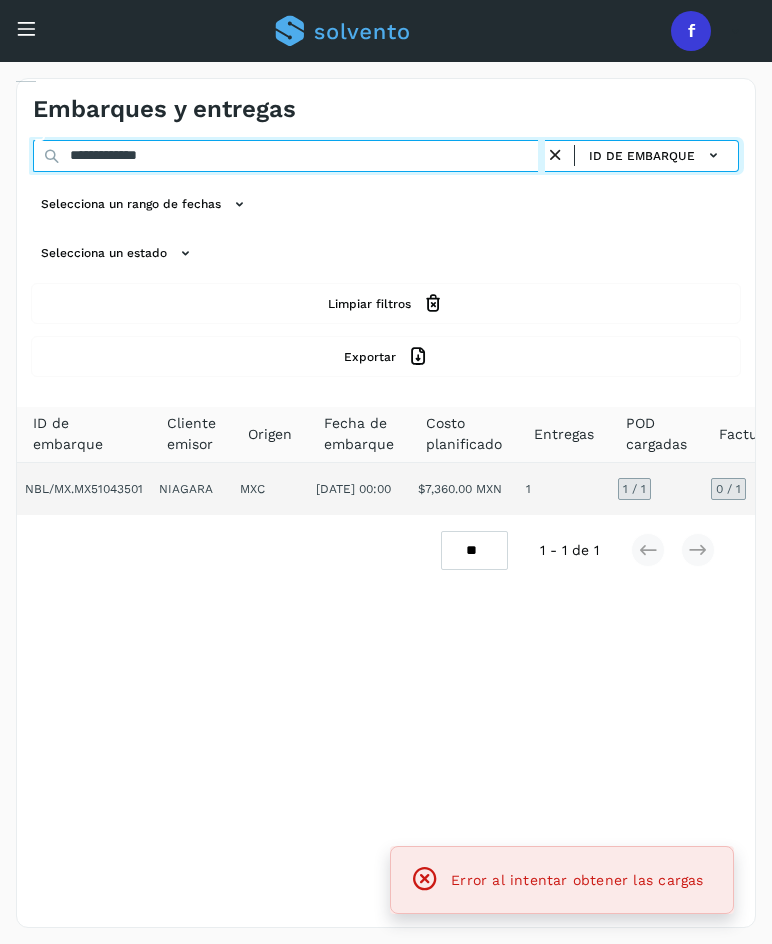 type on "**********" 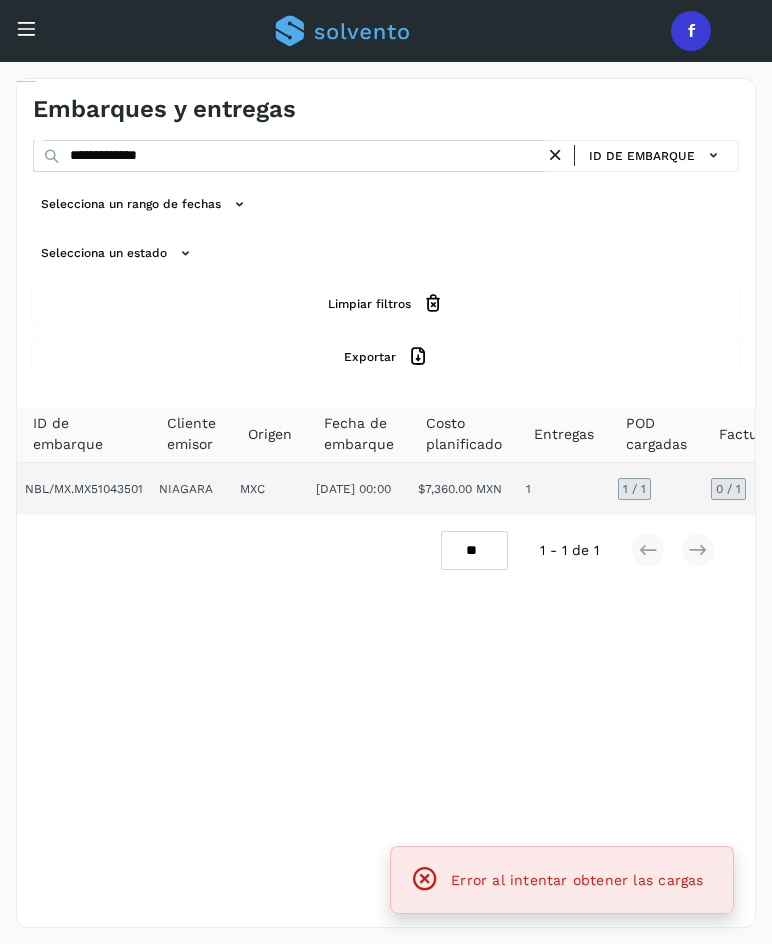 click on "1  / 1" 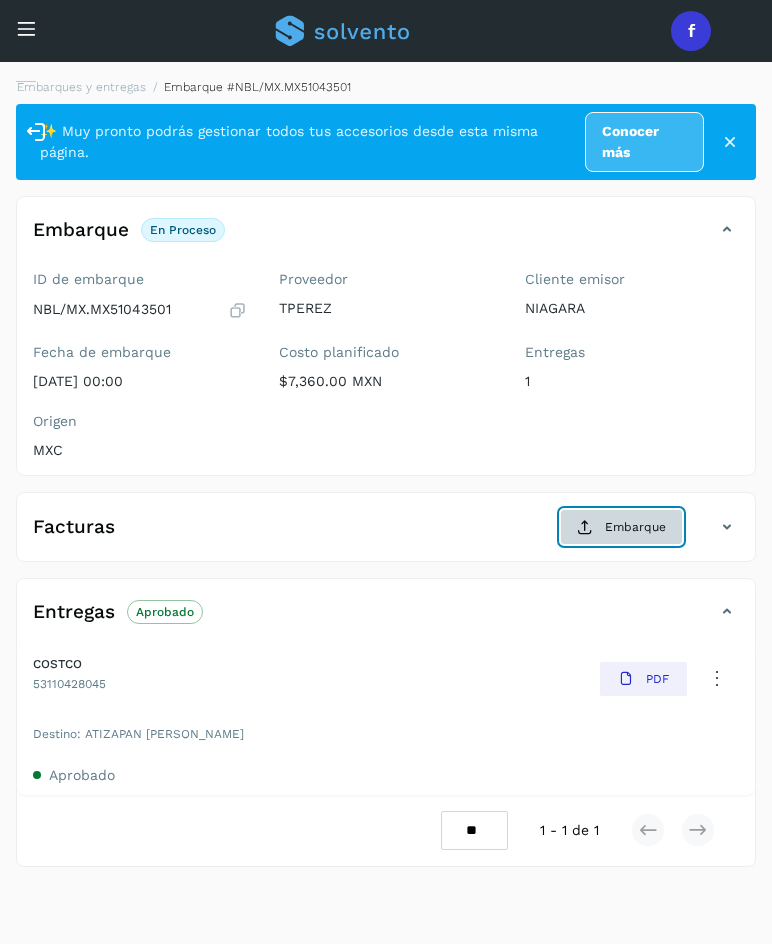click on "Embarque" at bounding box center [621, 527] 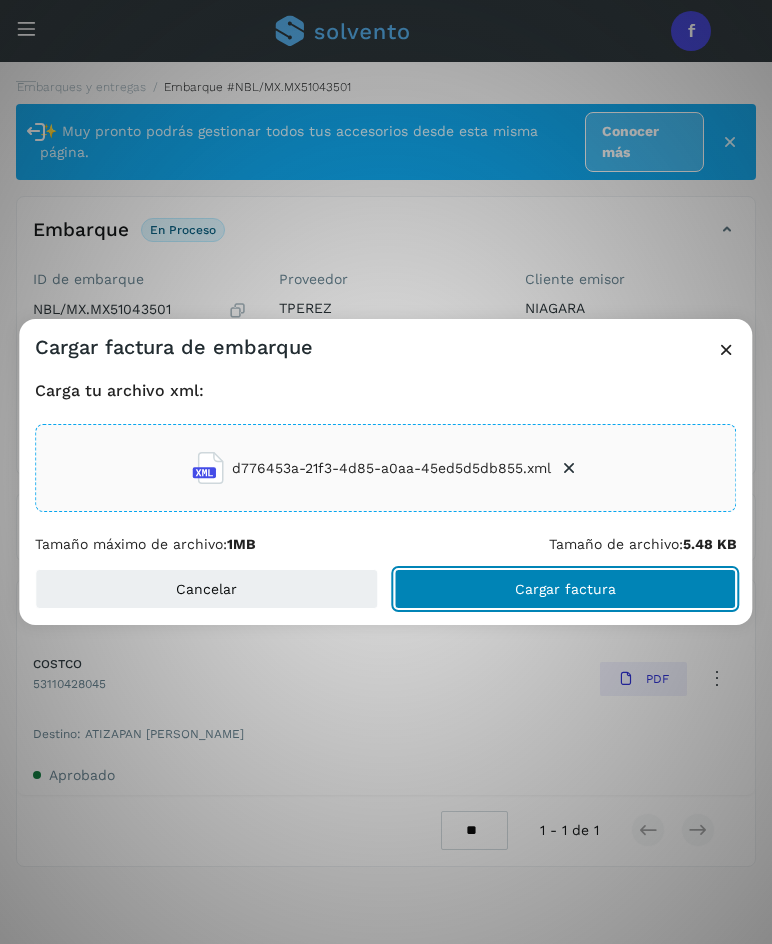 click on "Cargar factura" 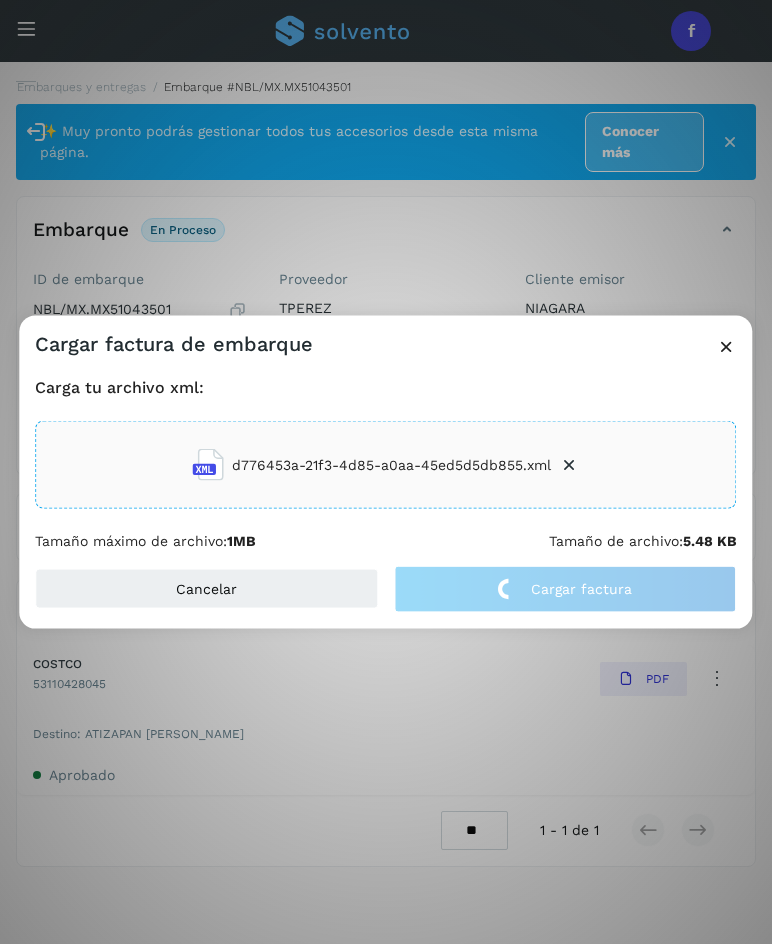 click on "Cargar factura de embarque Carga tu archivo xml: d776453a-21f3-4d85-a0aa-45ed5d5db855.xml Tamaño máximo de archivo:  1MB Tamaño de archivo:  5.48 KB Cancelar Cargar factura" 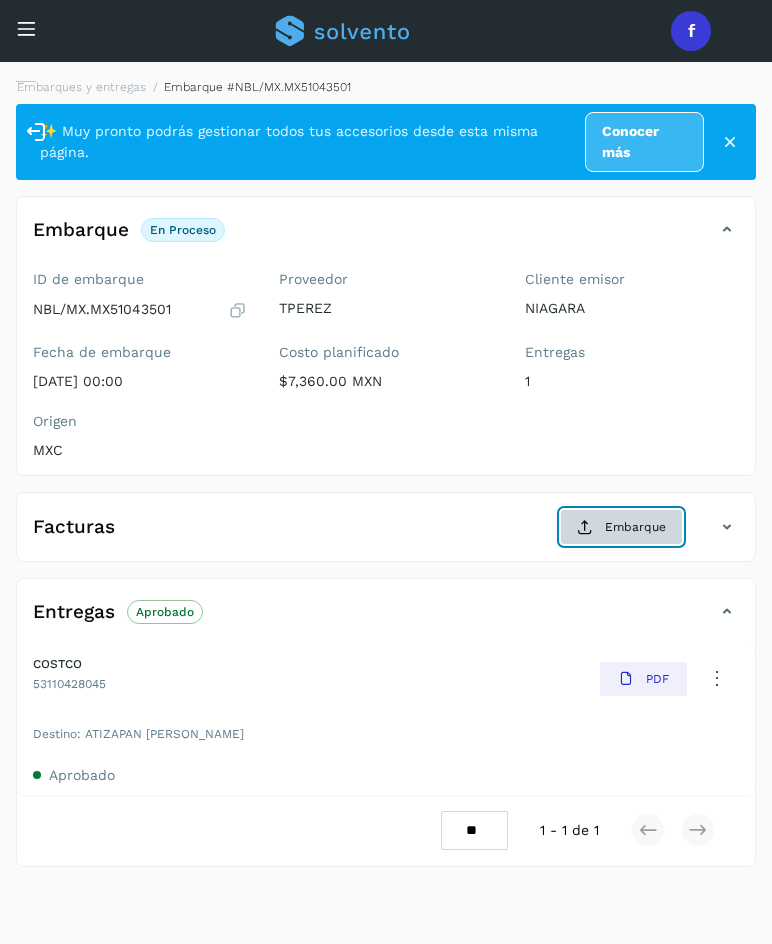 click on "Embarque" at bounding box center [621, 527] 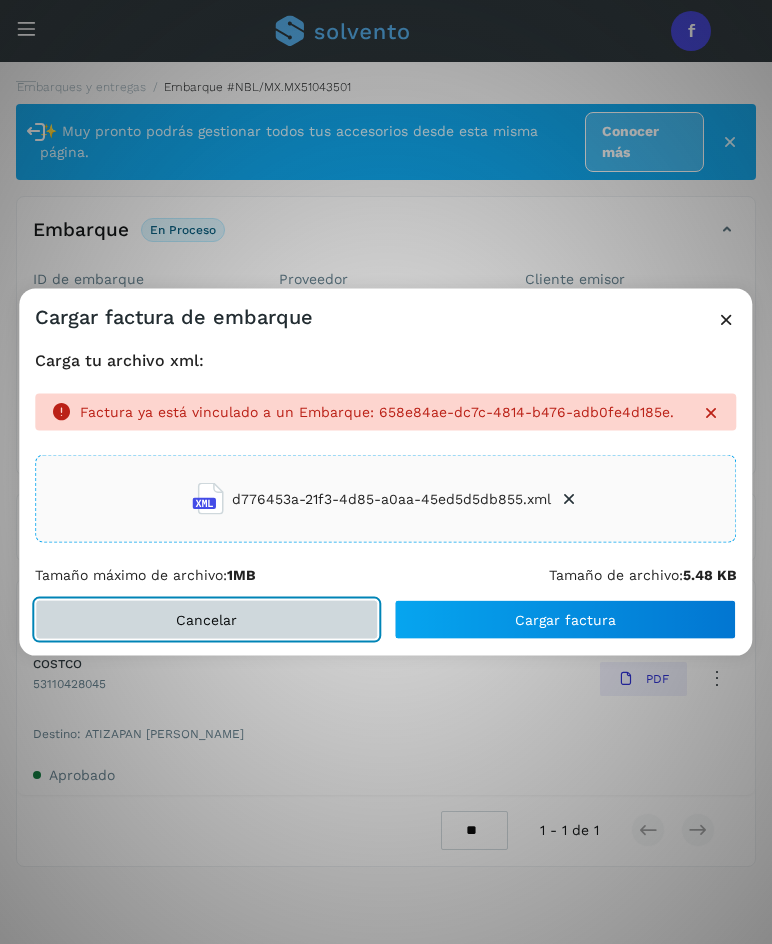 click on "Cancelar" 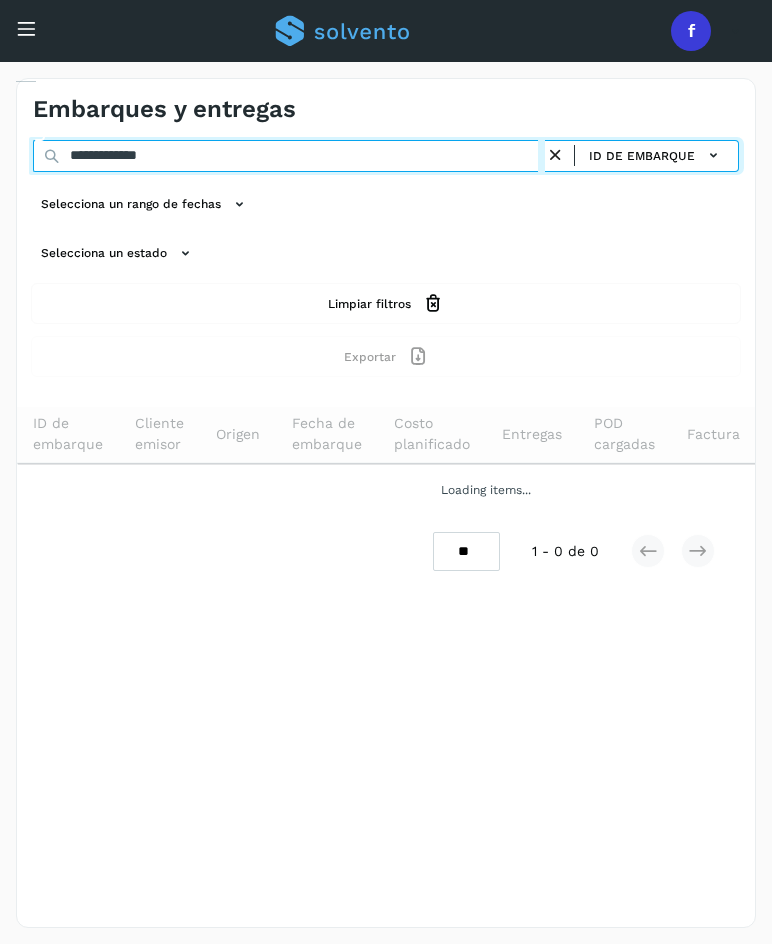 drag, startPoint x: 218, startPoint y: 150, endPoint x: -60, endPoint y: 160, distance: 278.1798 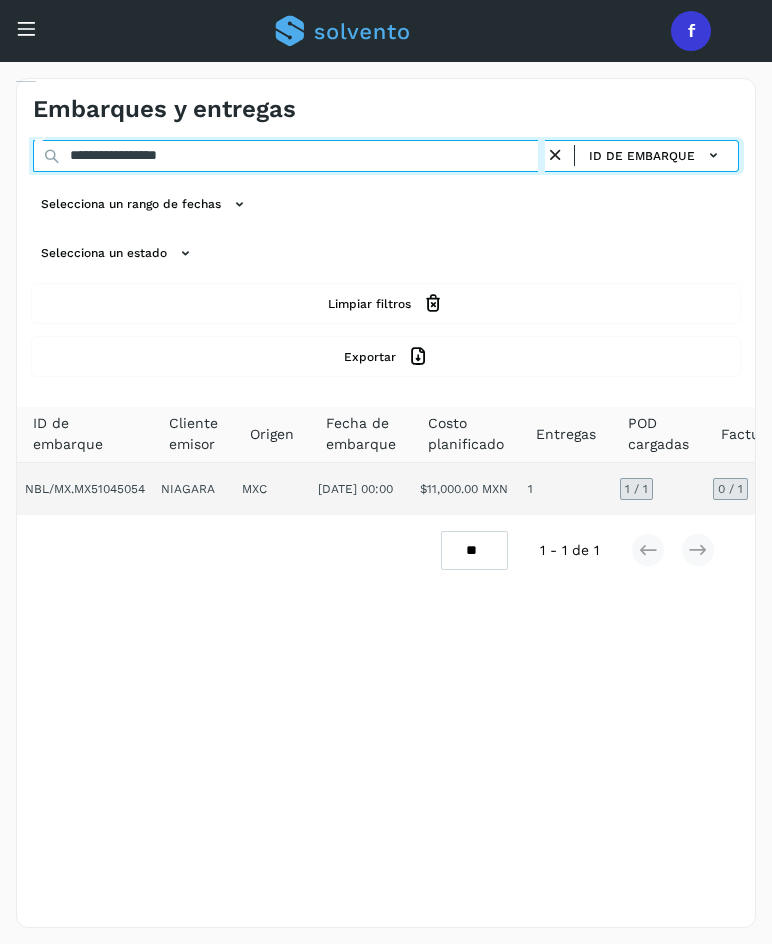 type on "**********" 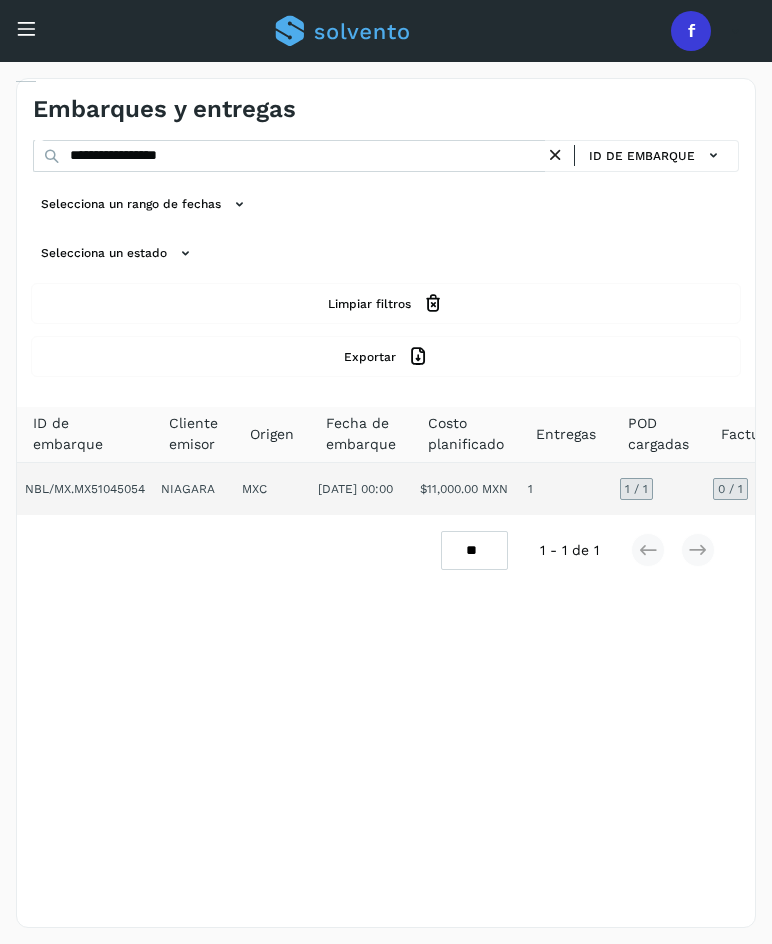 click on "1  / 1" 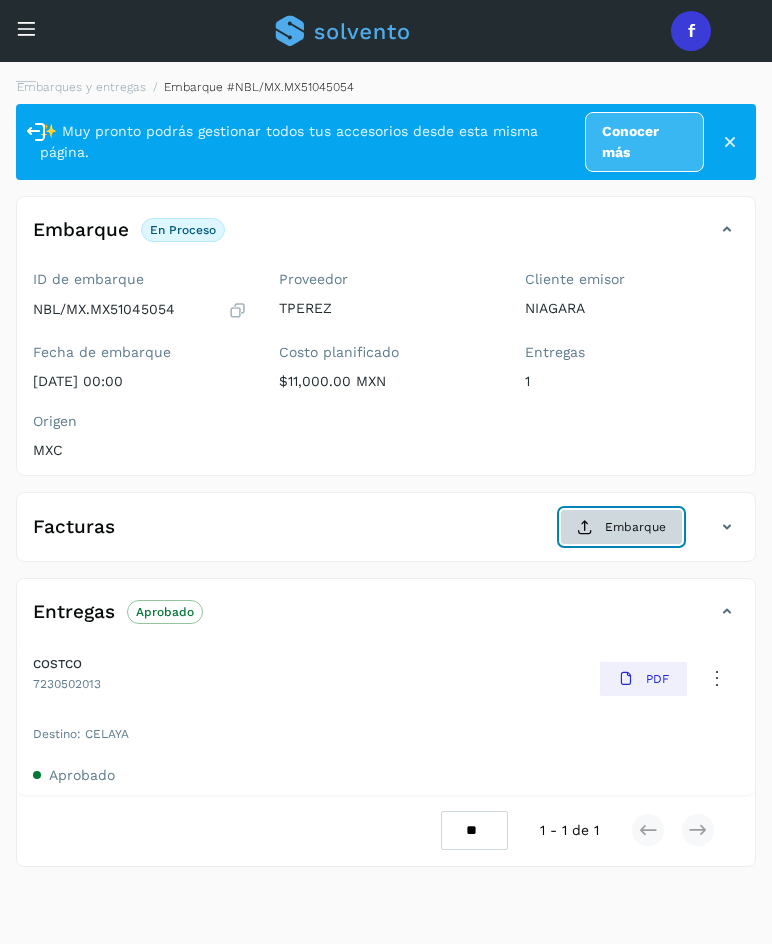 click on "Embarque" at bounding box center (621, 527) 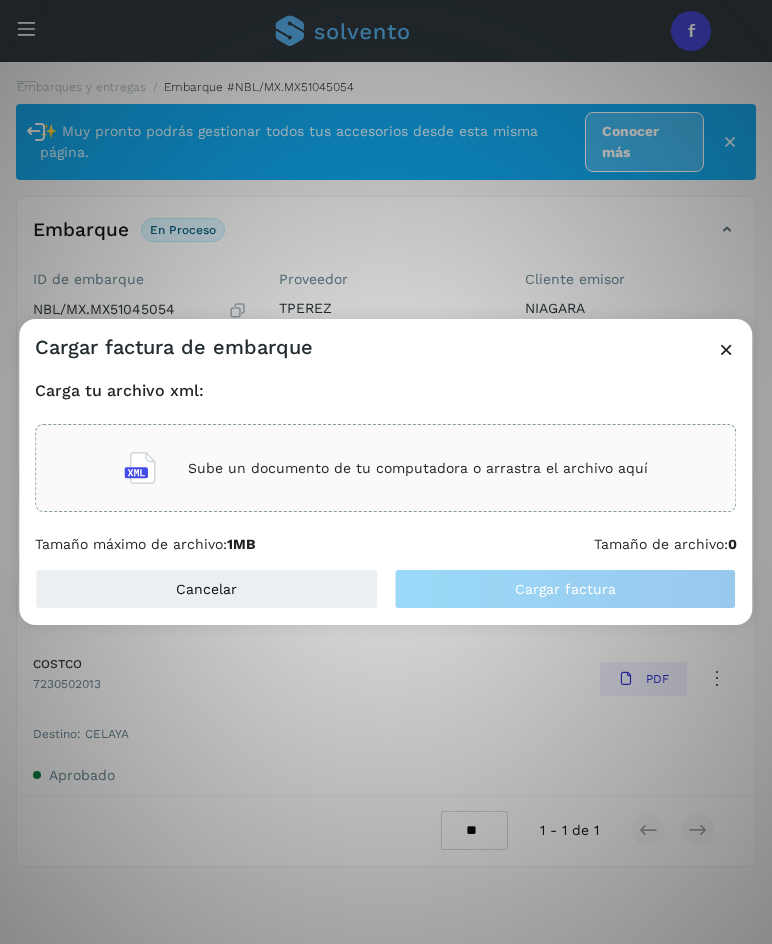 type 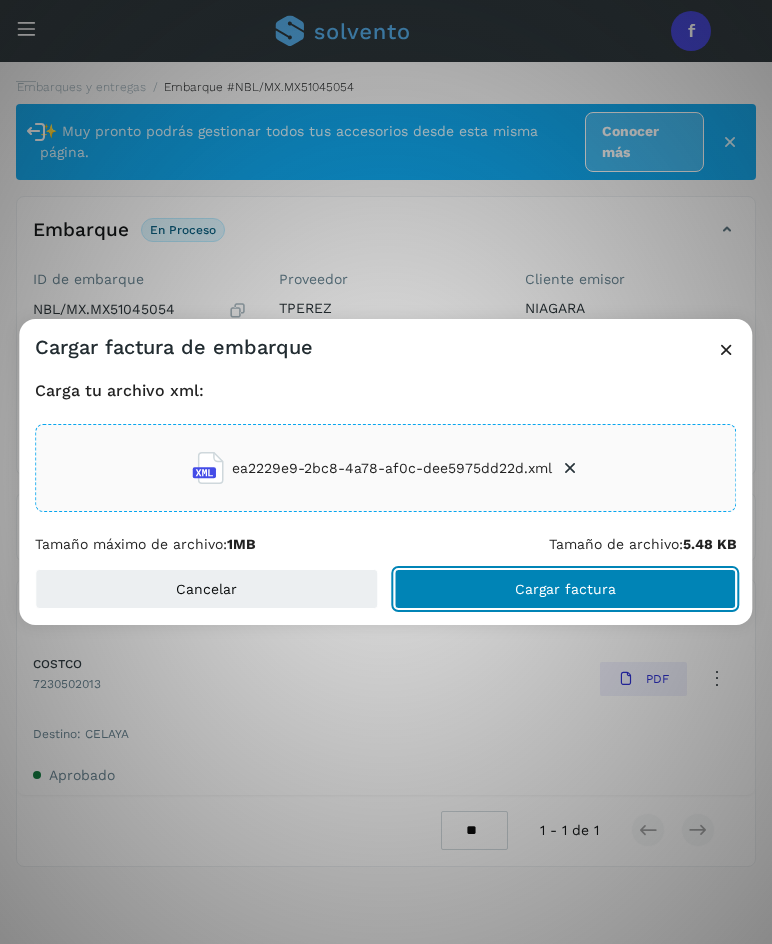 click on "Cargar factura" 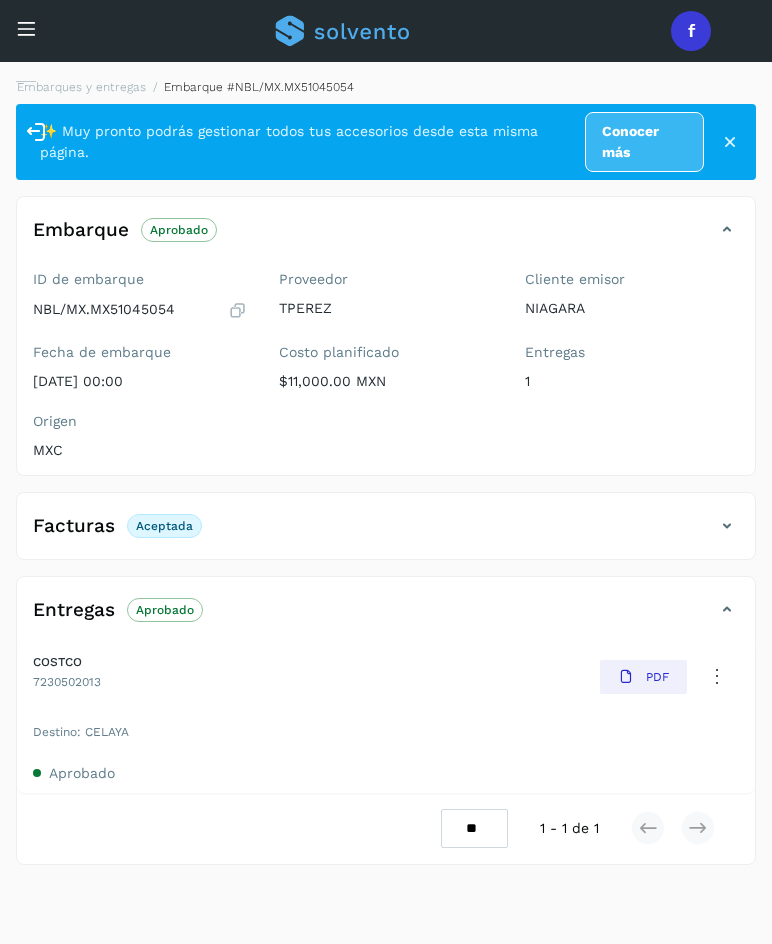 click on "Embarques y entregas Embarque #NBL/MX.MX51045054" at bounding box center [380, 87] 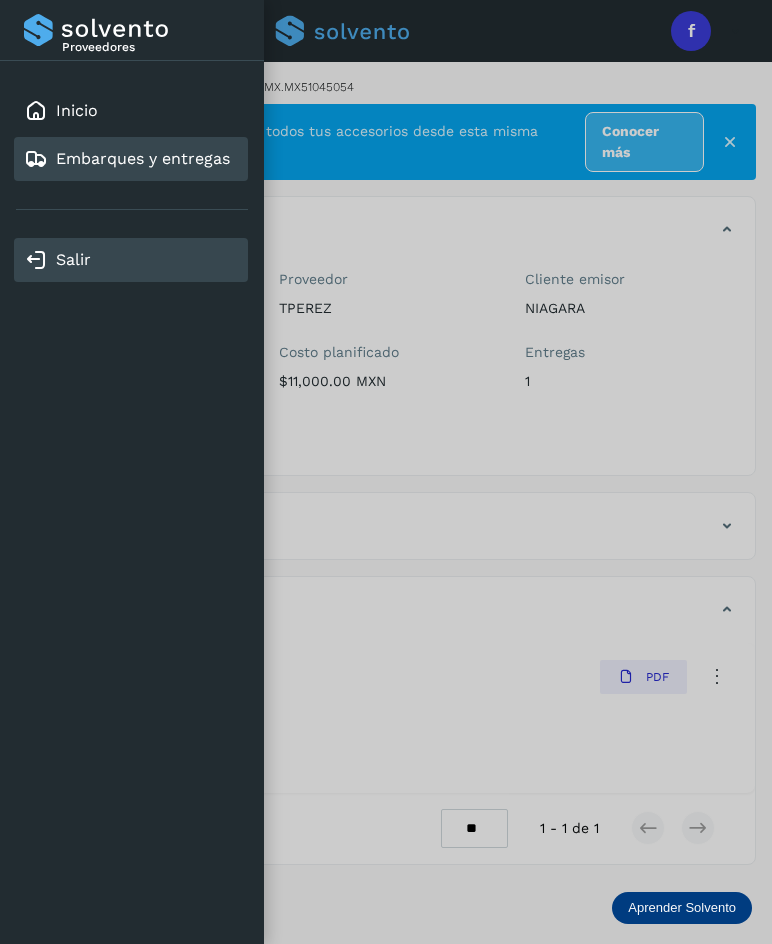 click on "Salir" at bounding box center [131, 260] 